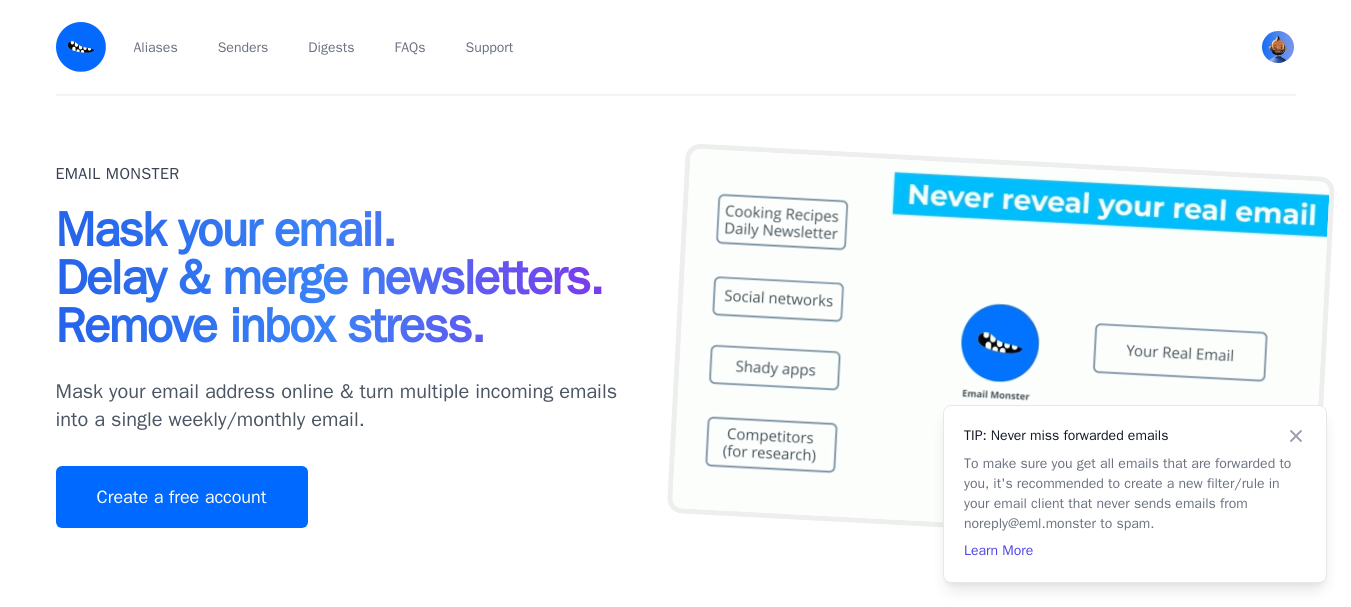 scroll, scrollTop: 0, scrollLeft: 0, axis: both 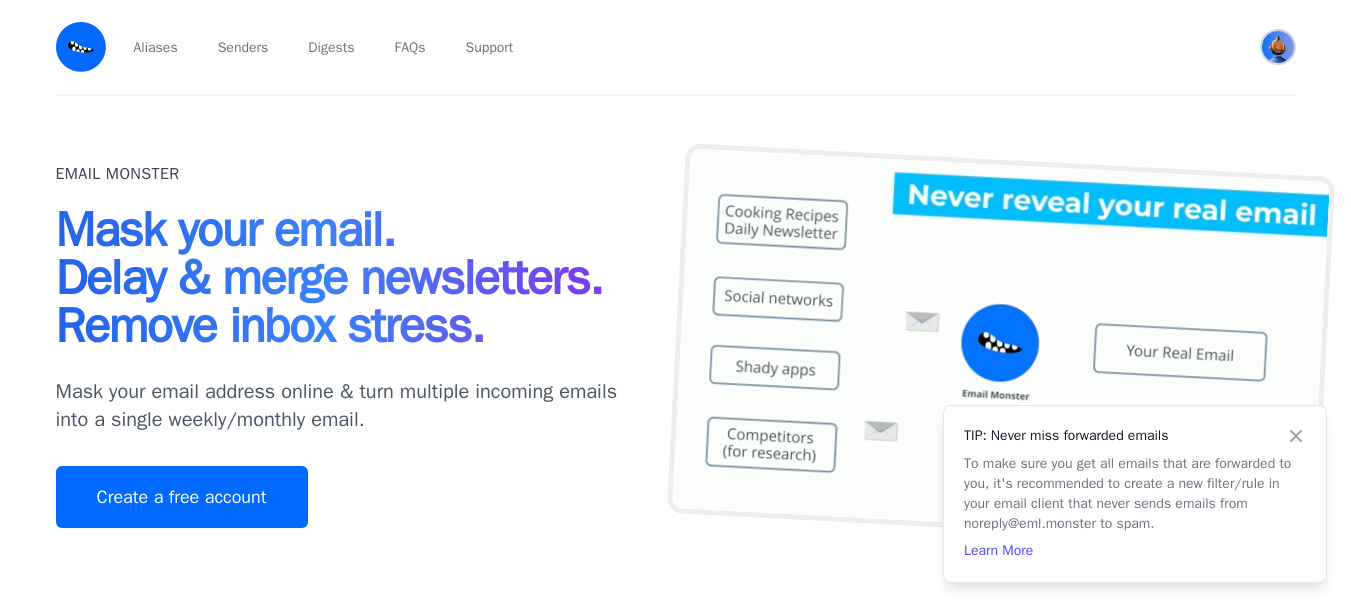 click at bounding box center (1278, 47) 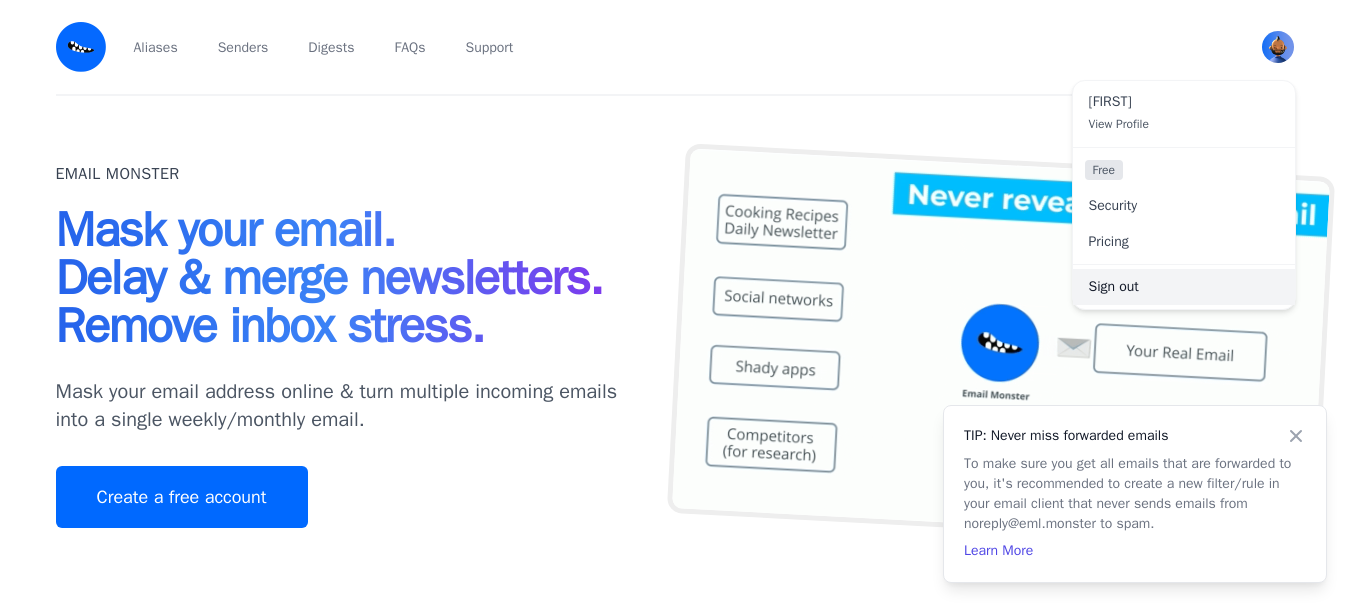 click on "Sign out" at bounding box center [1184, 287] 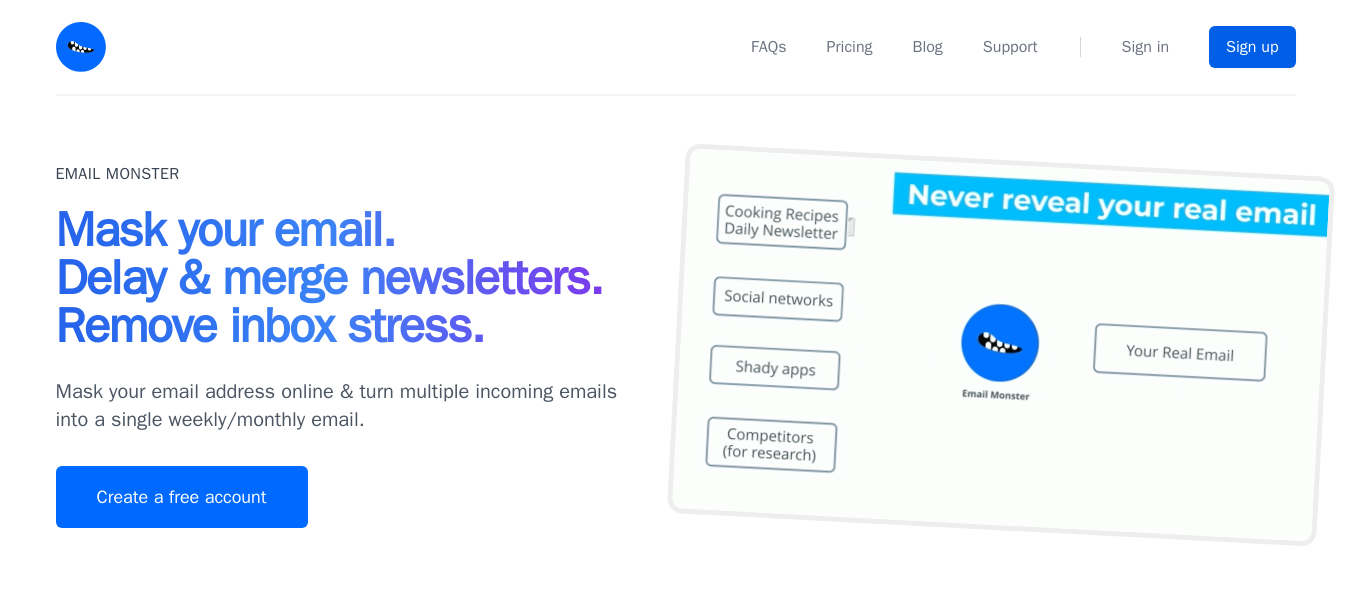 scroll, scrollTop: 0, scrollLeft: 0, axis: both 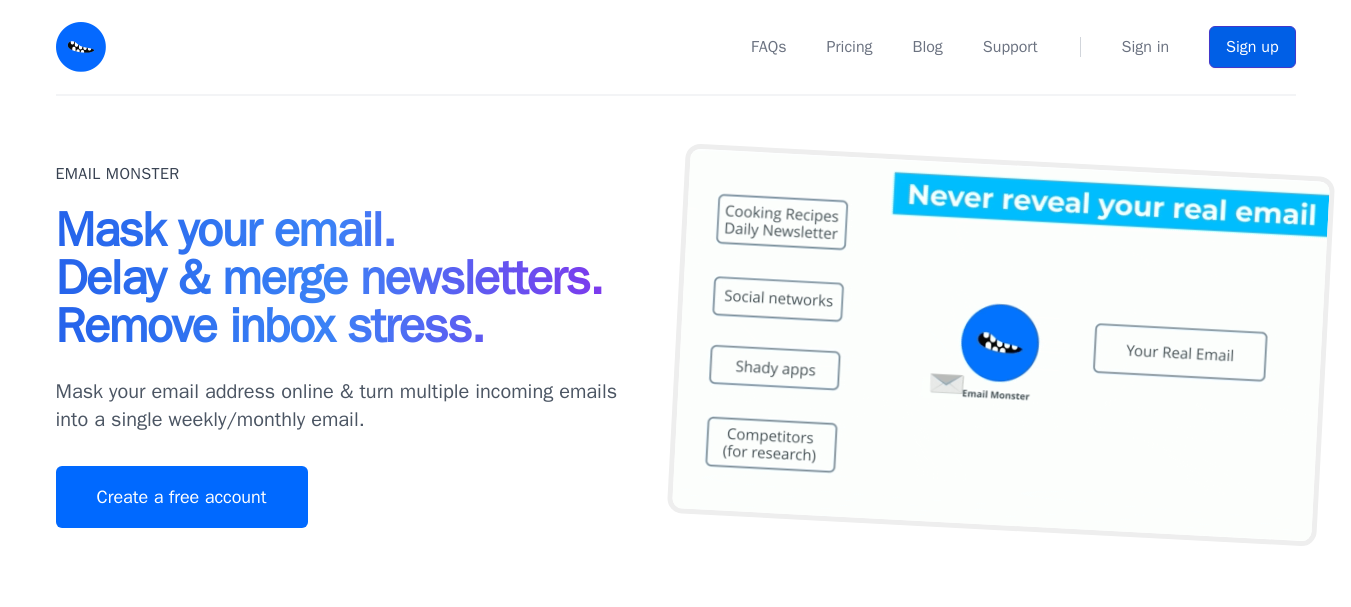 click on "Sign up" at bounding box center [1252, 47] 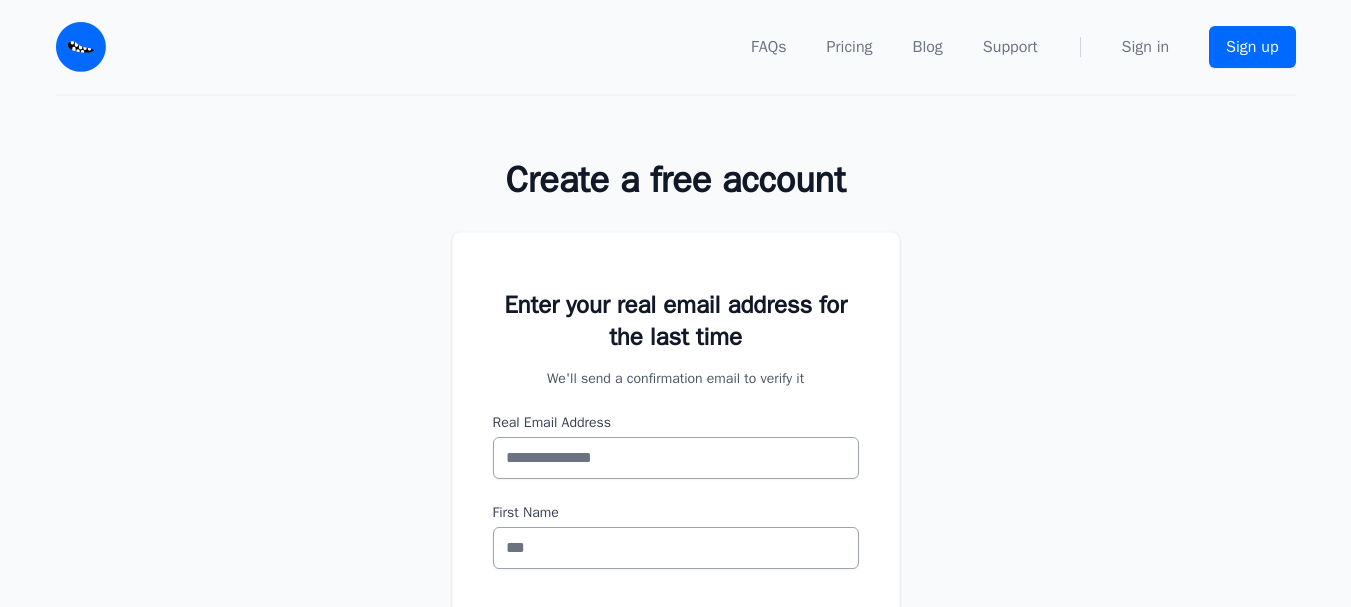 scroll, scrollTop: 0, scrollLeft: 0, axis: both 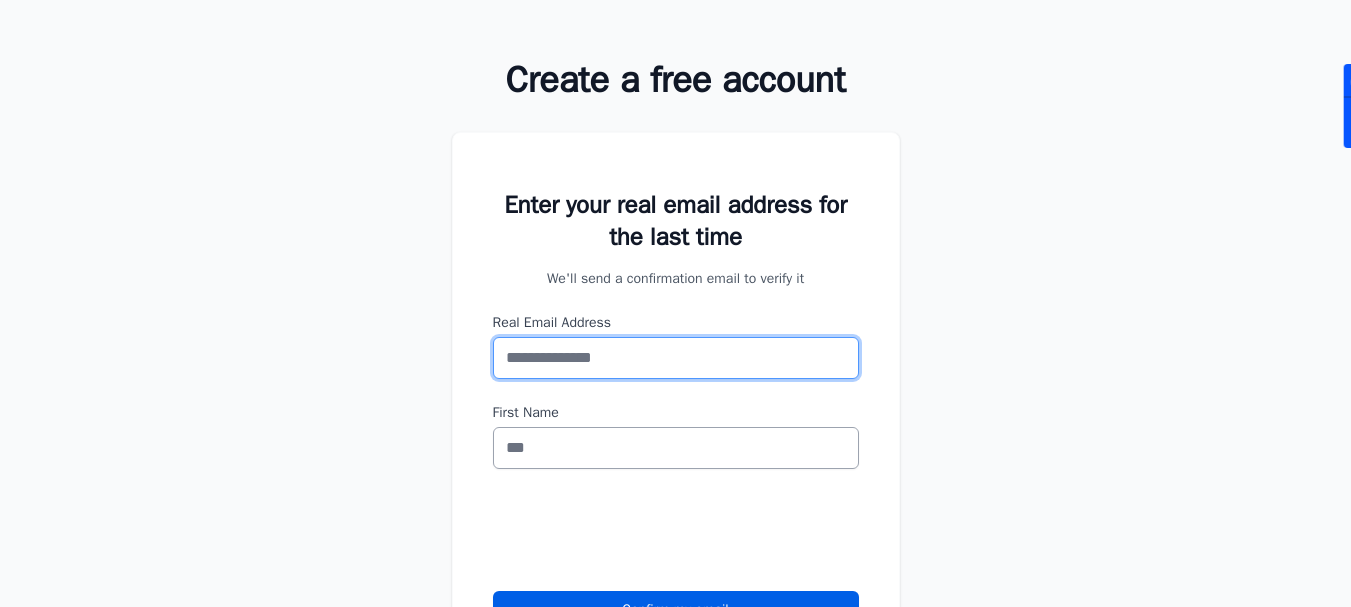 click on "Real Email Address" at bounding box center [676, 358] 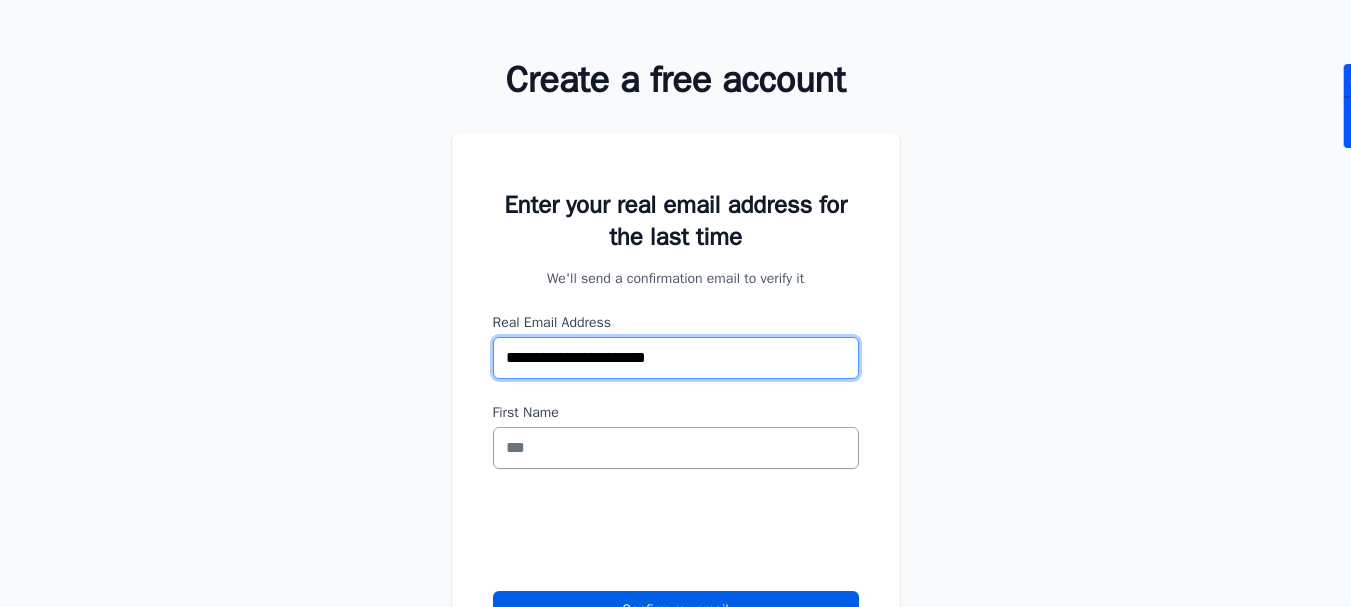 type on "**********" 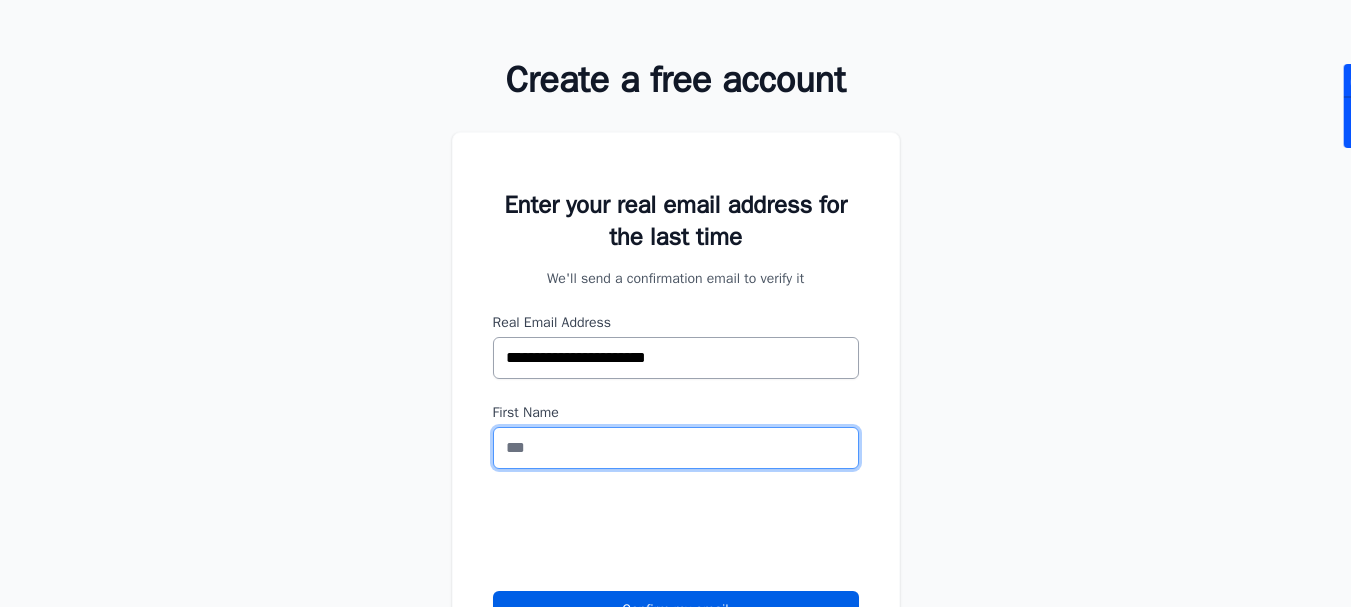 drag, startPoint x: 566, startPoint y: 442, endPoint x: 610, endPoint y: 474, distance: 54.405884 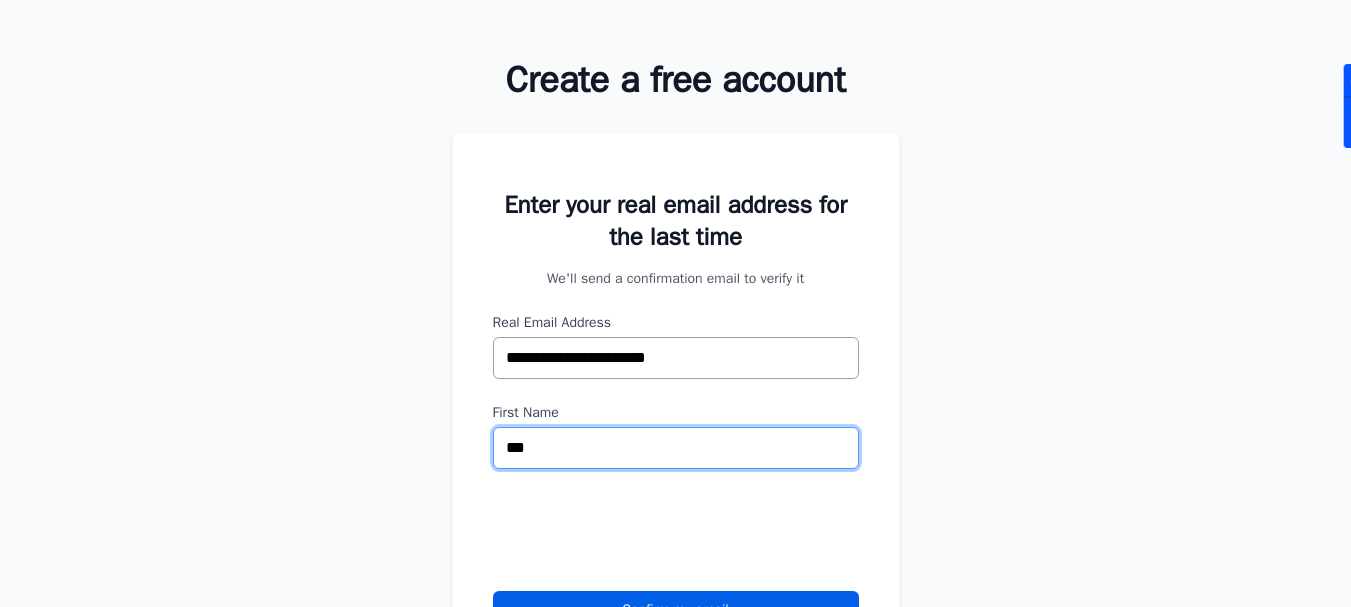 scroll, scrollTop: 300, scrollLeft: 0, axis: vertical 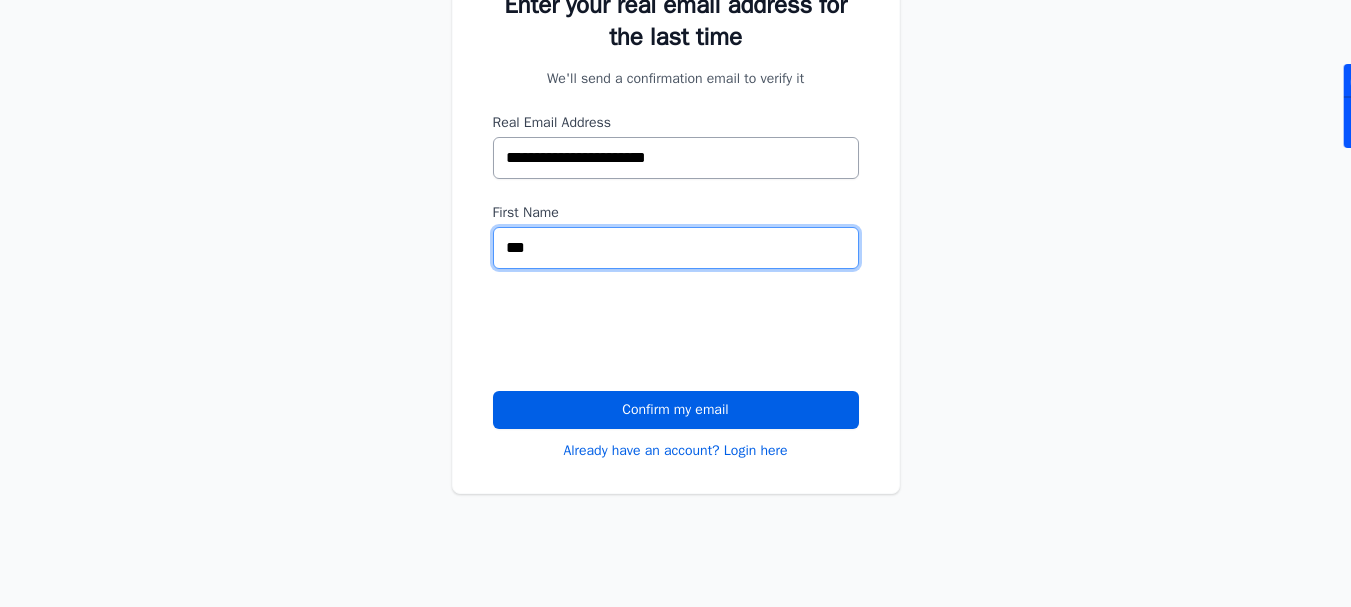 type on "***" 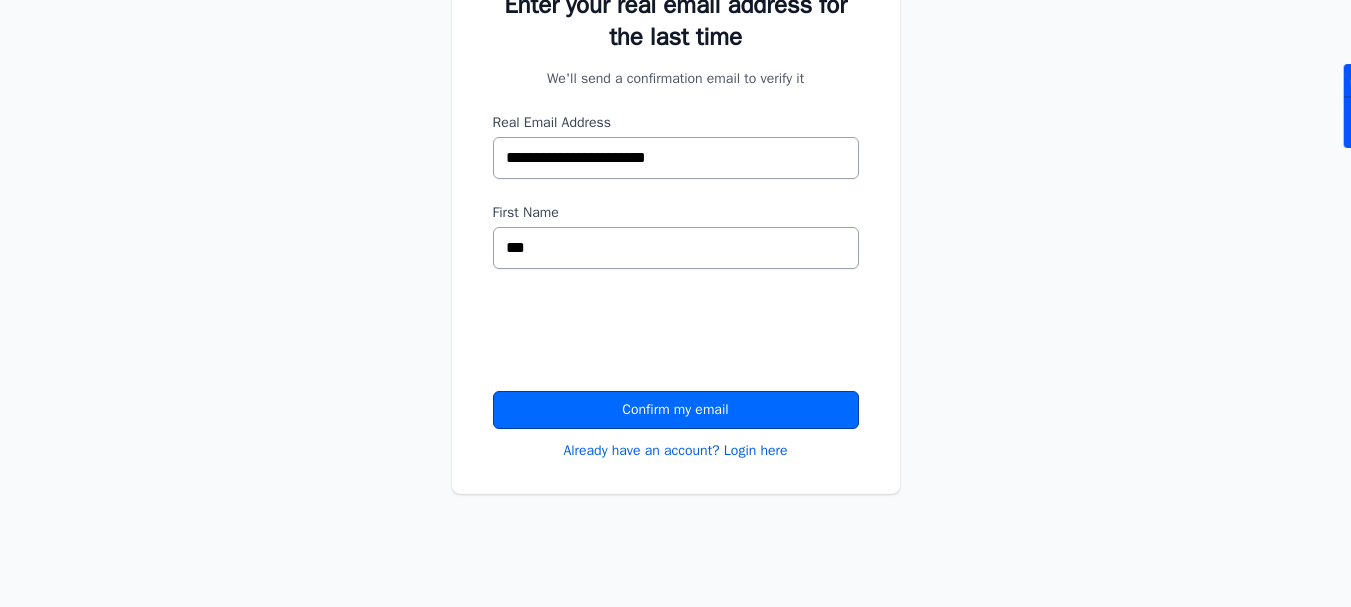 click on "Confirm my email" at bounding box center (676, 410) 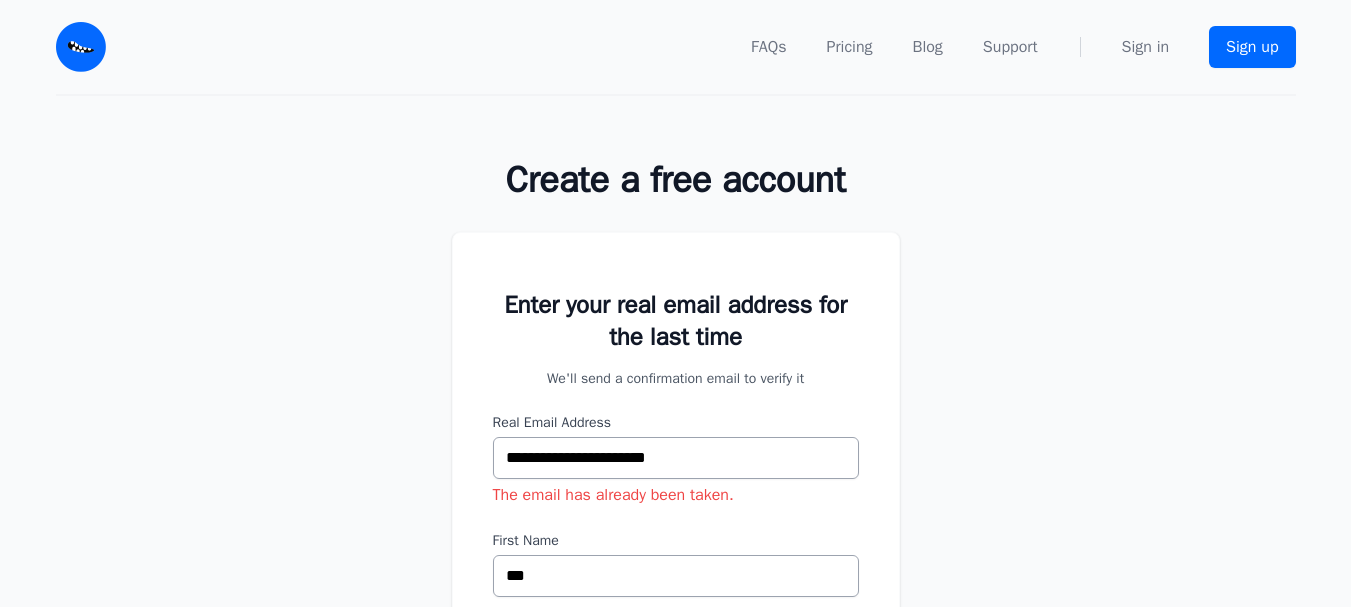 scroll, scrollTop: 0, scrollLeft: 0, axis: both 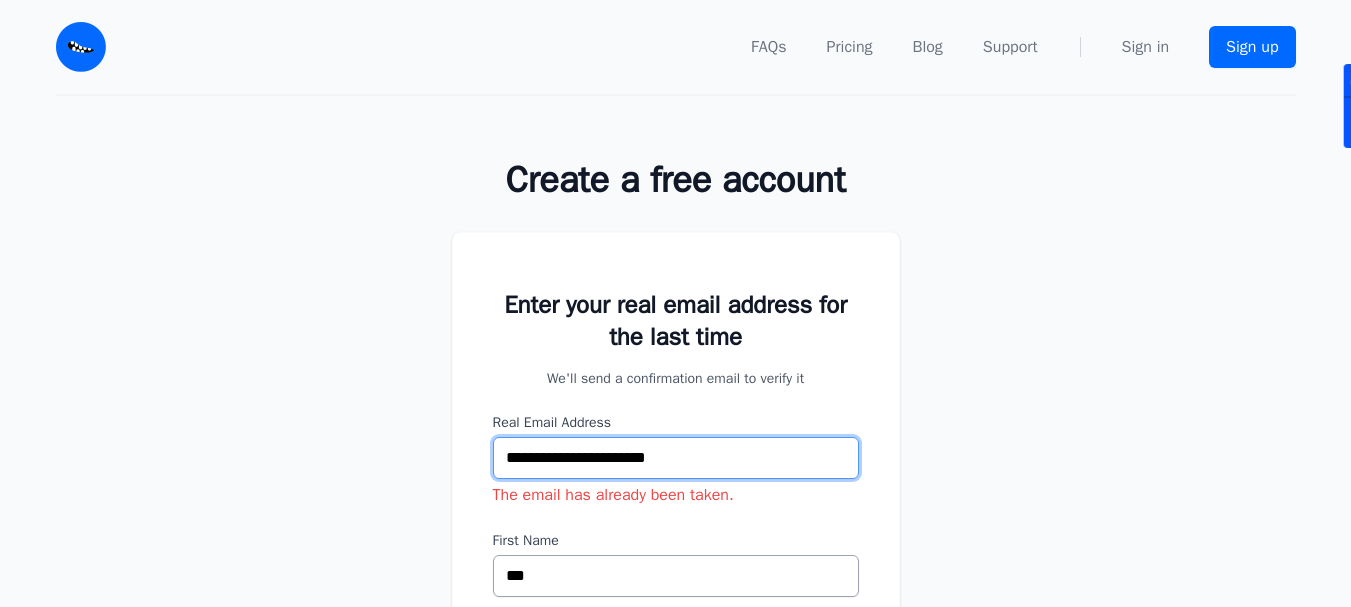 drag, startPoint x: 772, startPoint y: 464, endPoint x: 416, endPoint y: 472, distance: 356.08987 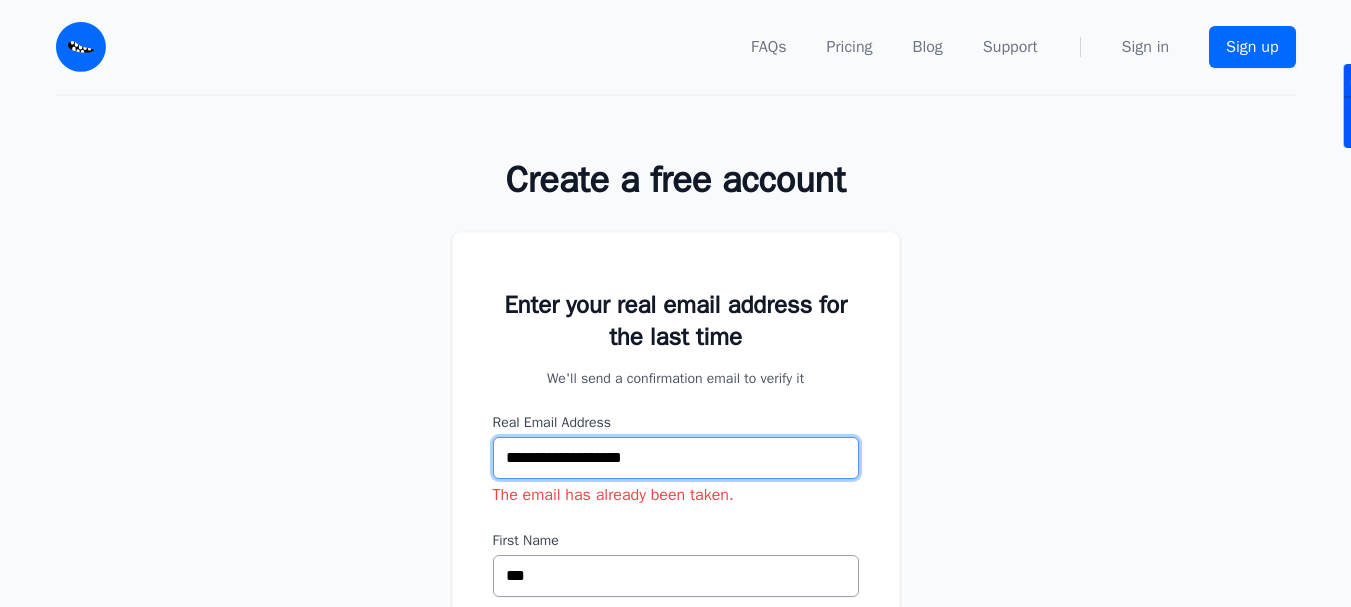 scroll, scrollTop: 300, scrollLeft: 0, axis: vertical 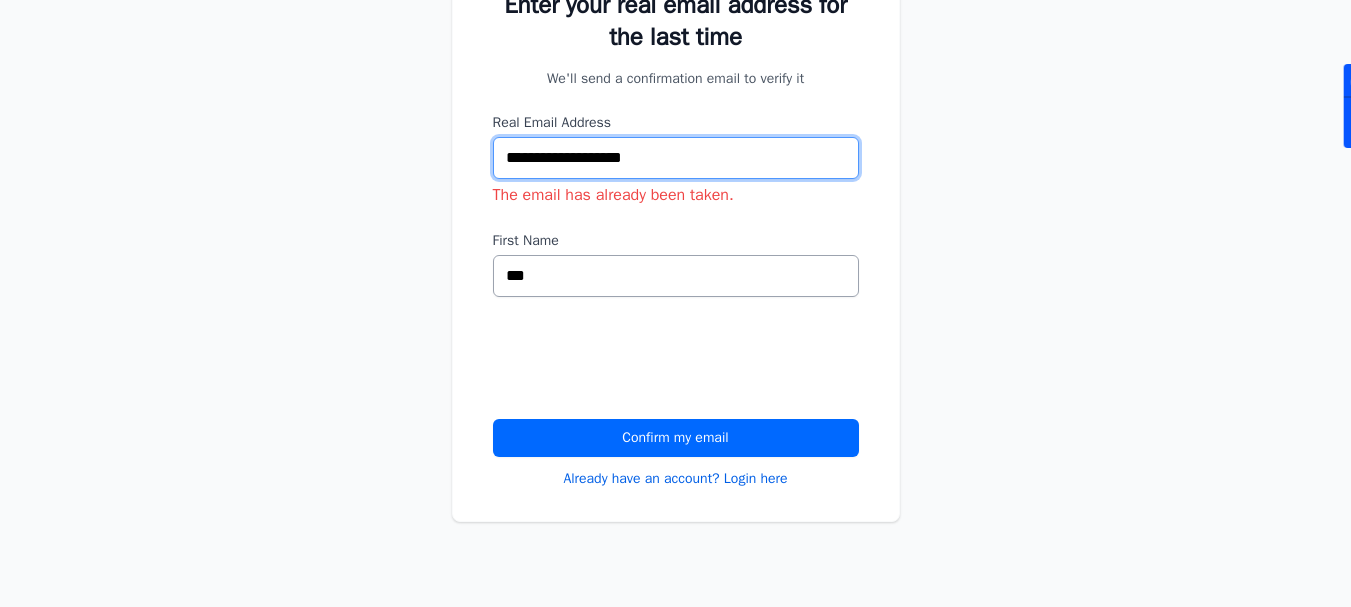 type on "**********" 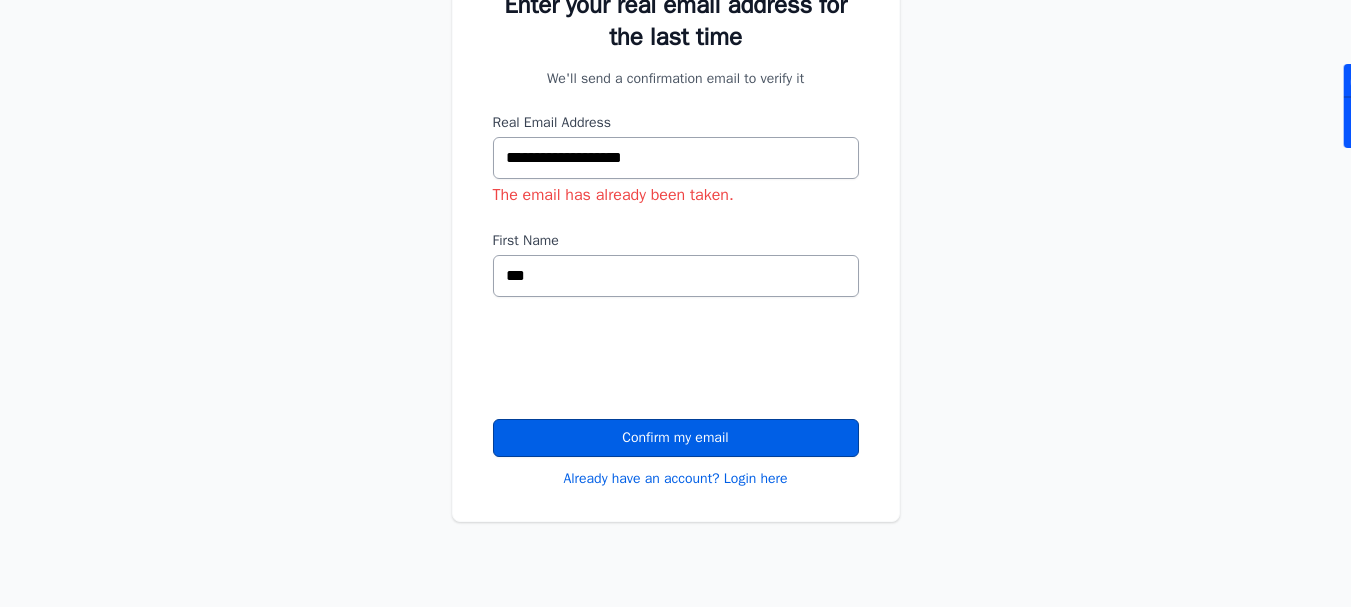 drag, startPoint x: 647, startPoint y: 426, endPoint x: 908, endPoint y: 355, distance: 270.48474 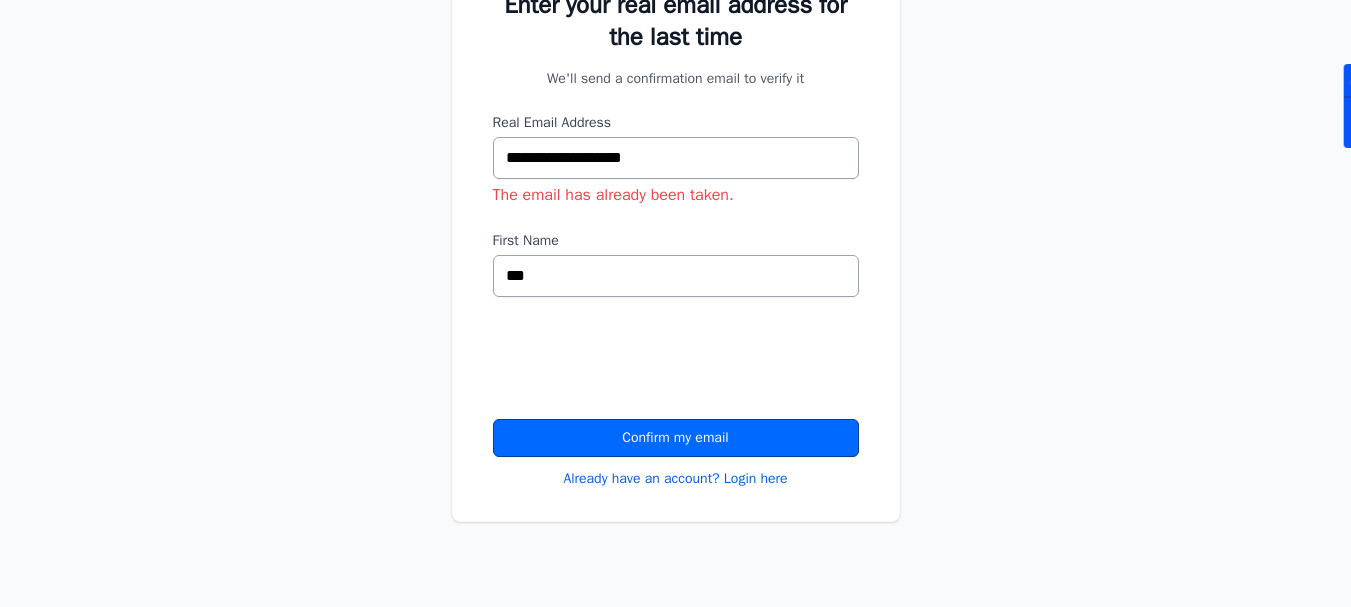 click on "Confirm my email" at bounding box center [676, 438] 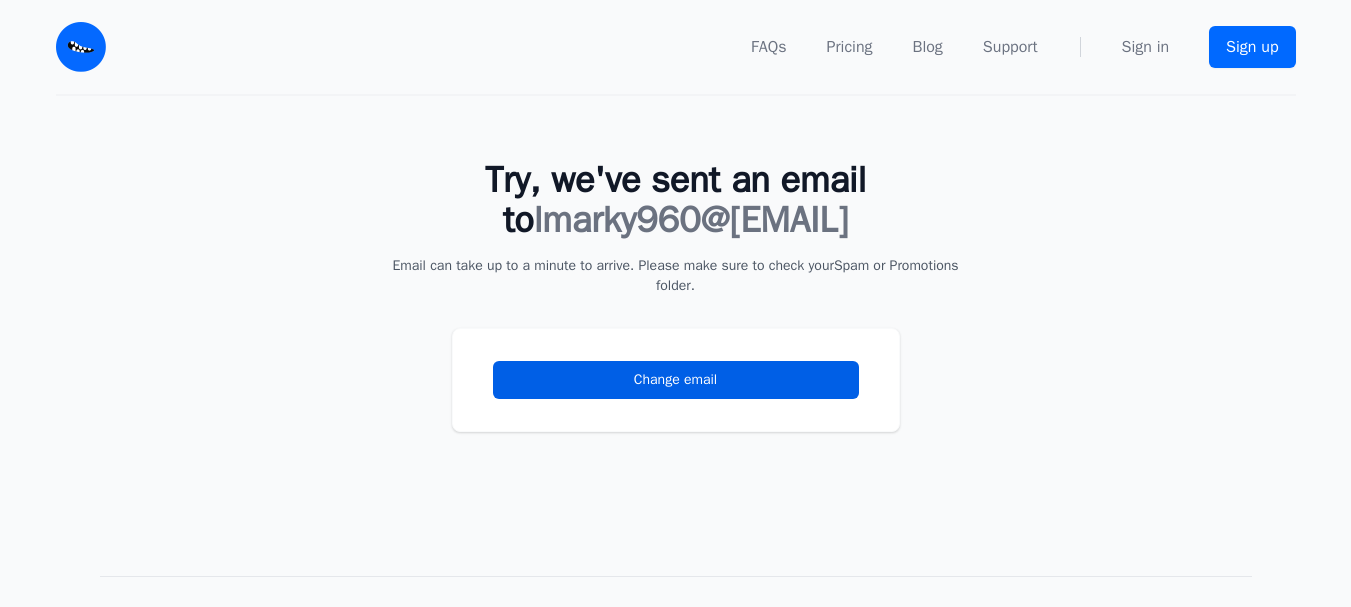 scroll, scrollTop: 0, scrollLeft: 0, axis: both 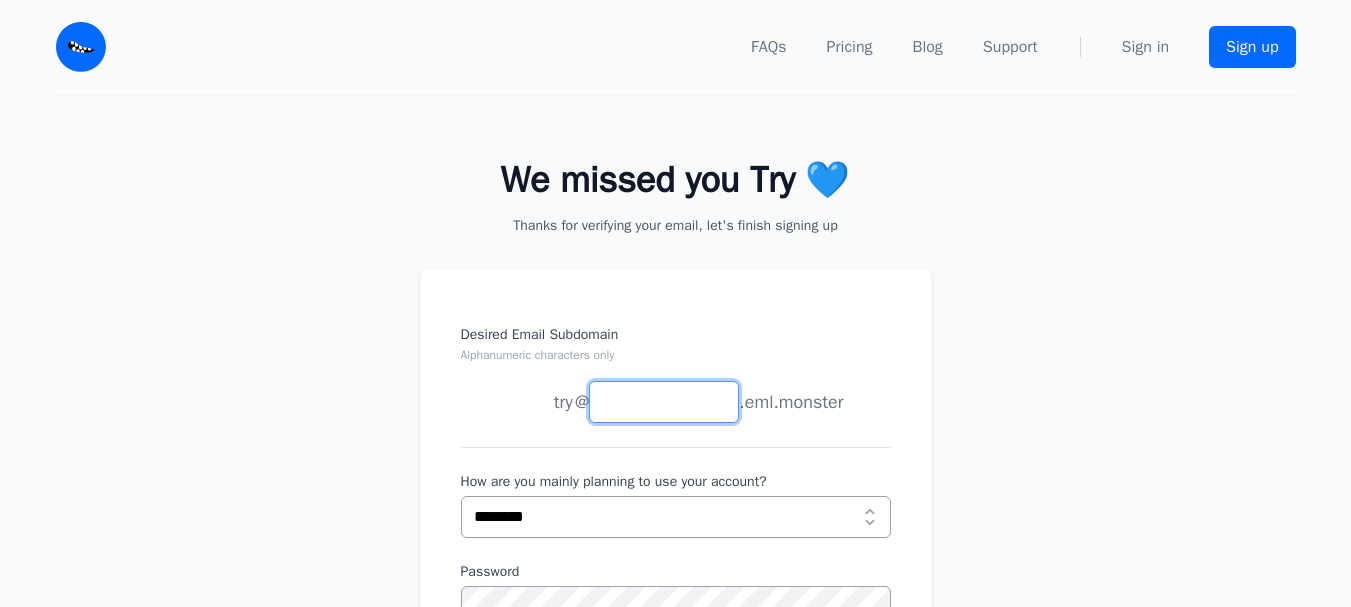 click on "Desired Email Subdomain
Alphanumeric characters only" at bounding box center [664, 402] 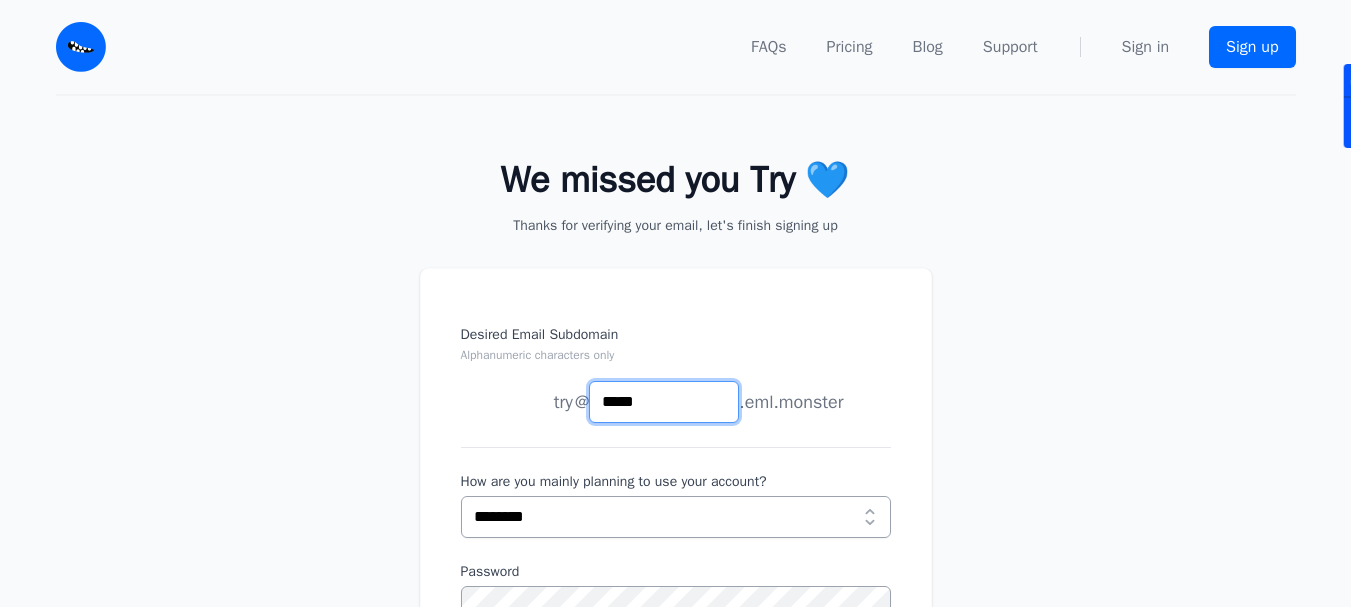 scroll, scrollTop: 200, scrollLeft: 0, axis: vertical 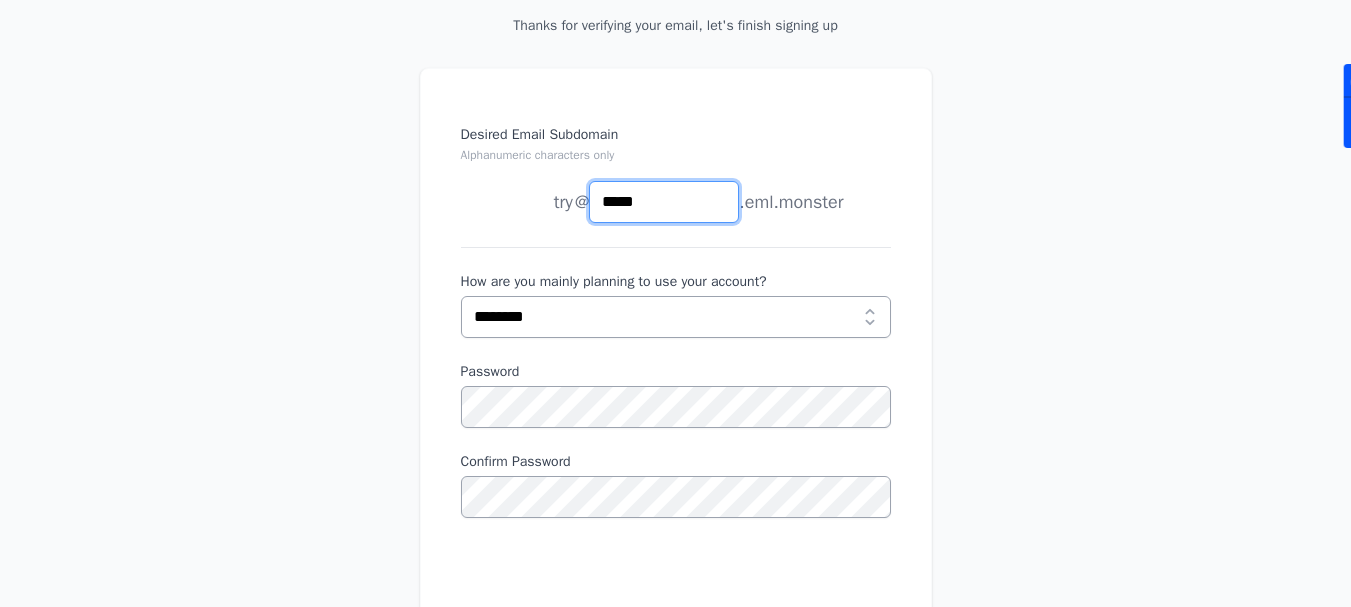 type on "*****" 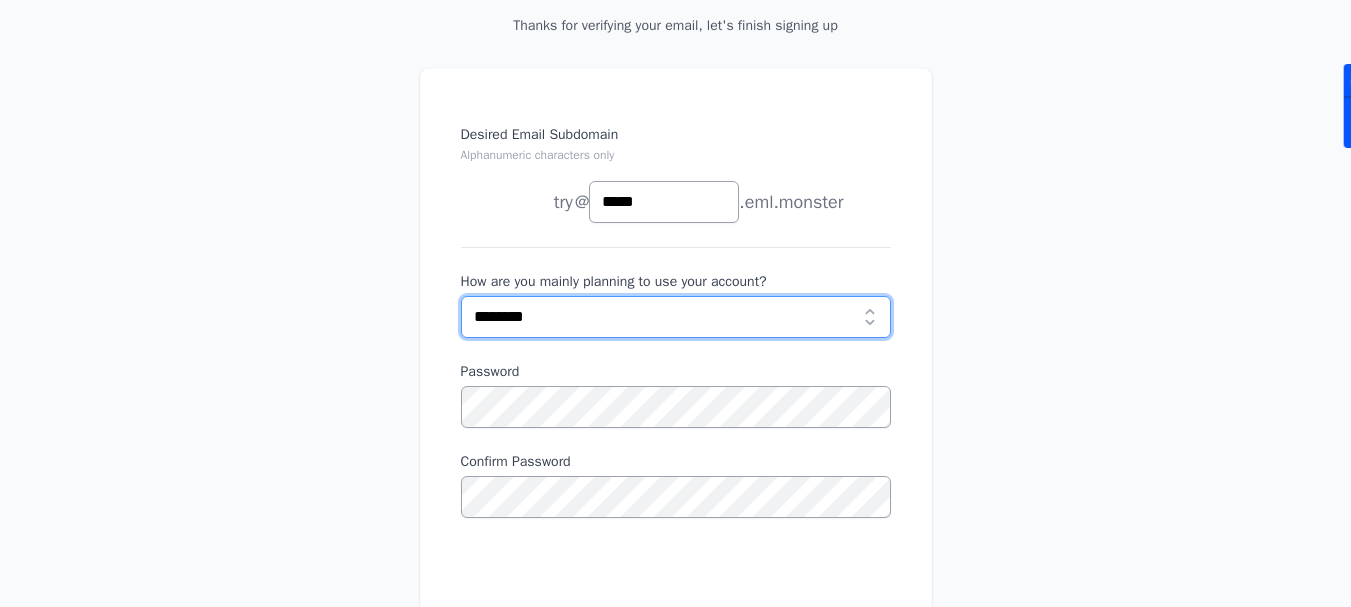 click on "**********" at bounding box center (676, 317) 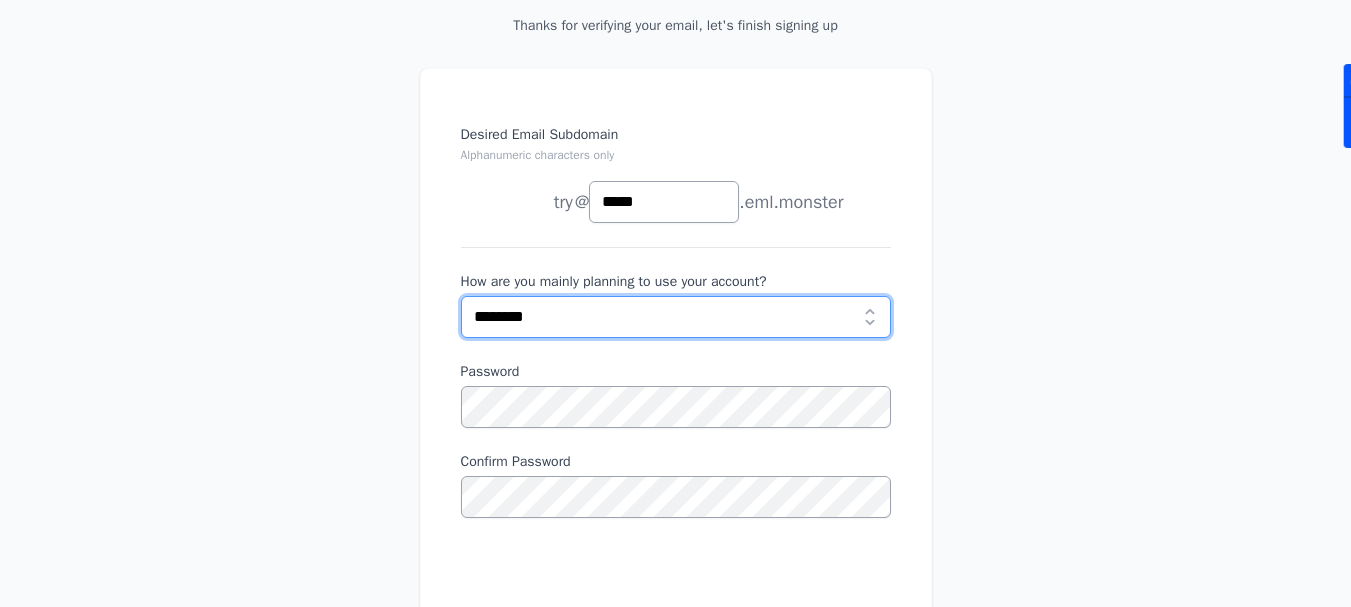select on "***" 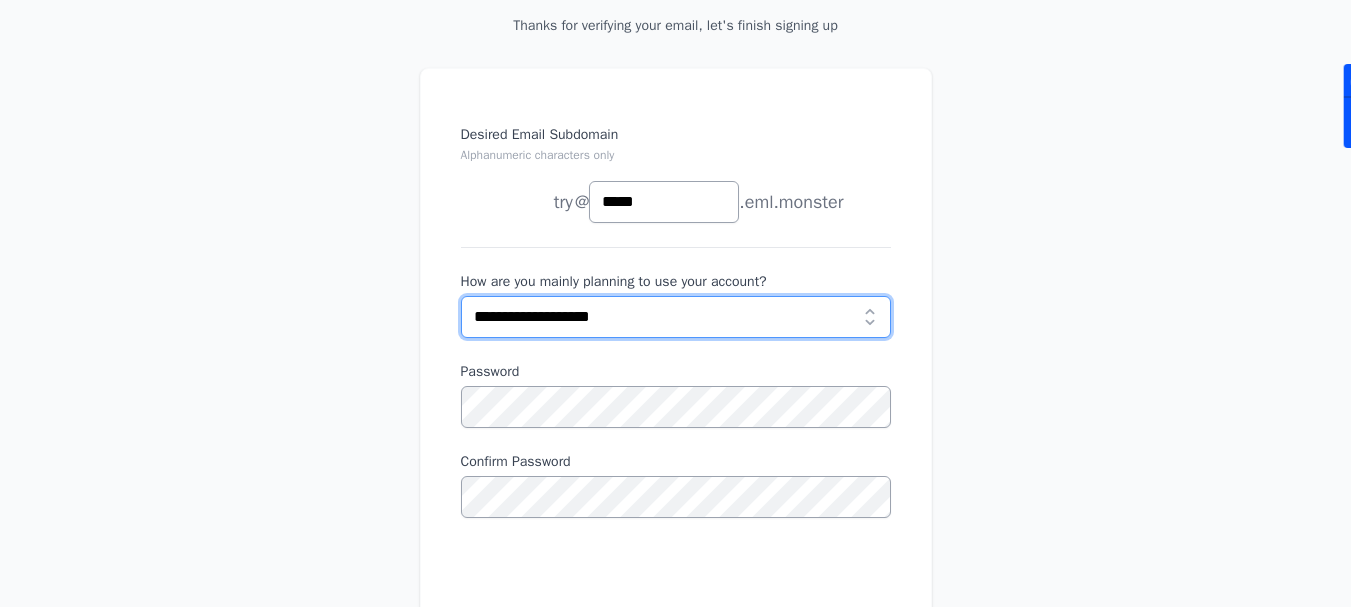 click on "**********" at bounding box center [676, 317] 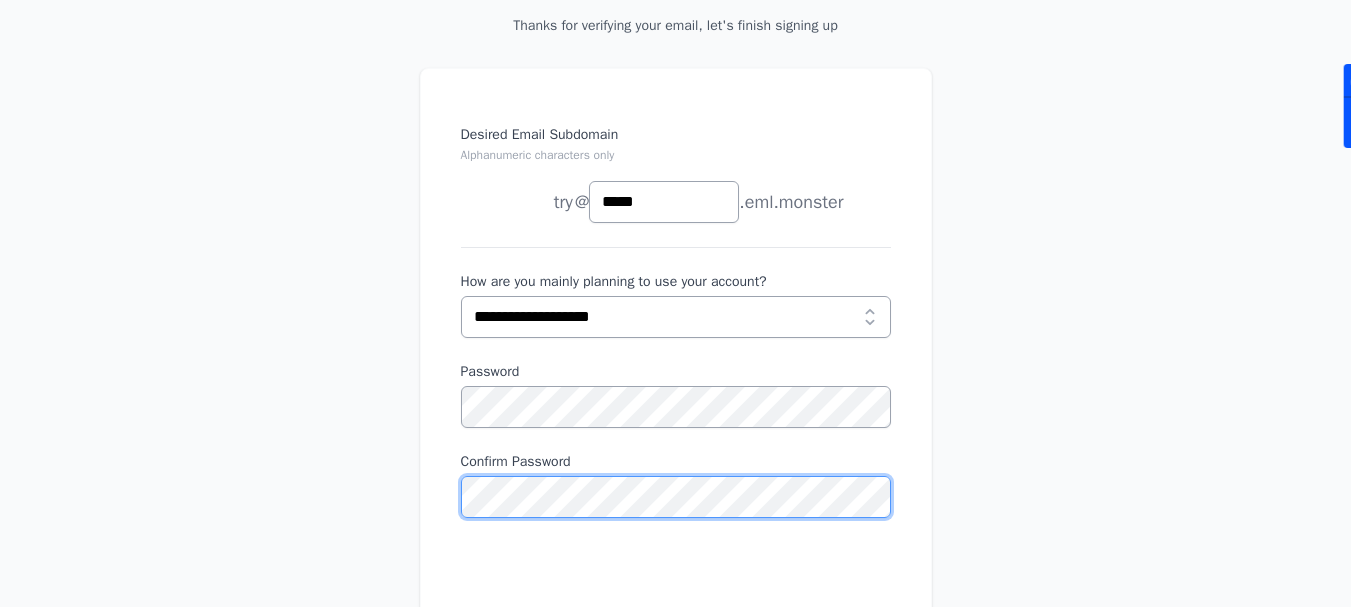 scroll, scrollTop: 400, scrollLeft: 0, axis: vertical 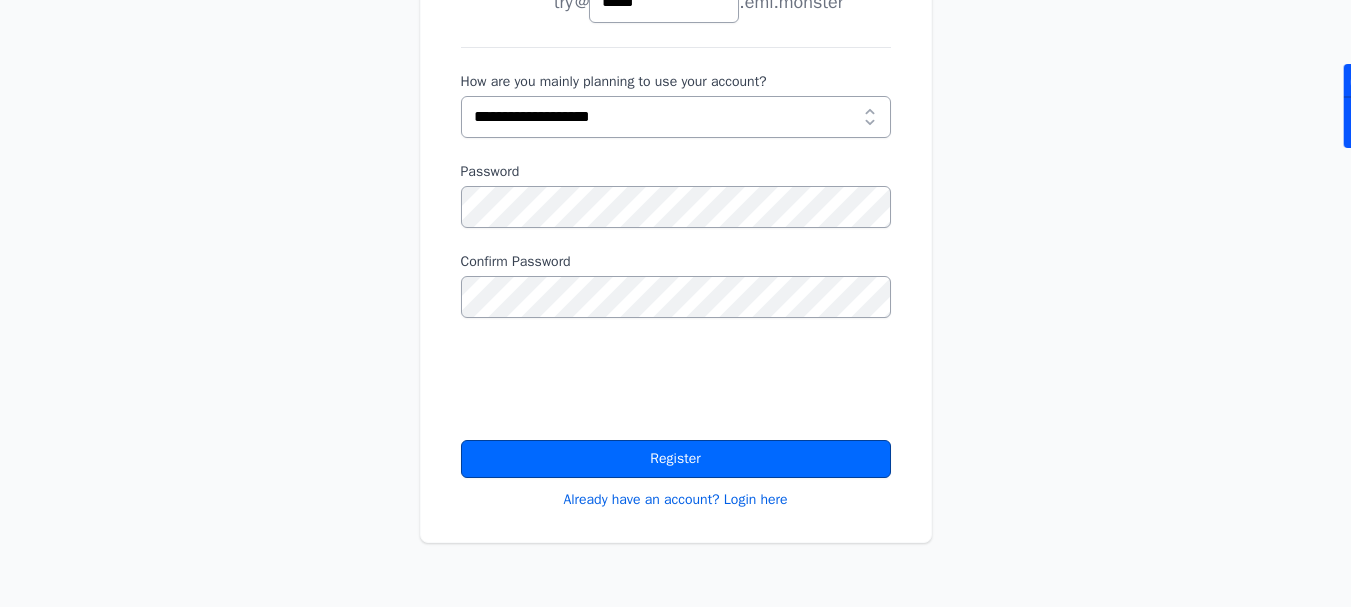 click on "Register" at bounding box center [676, 459] 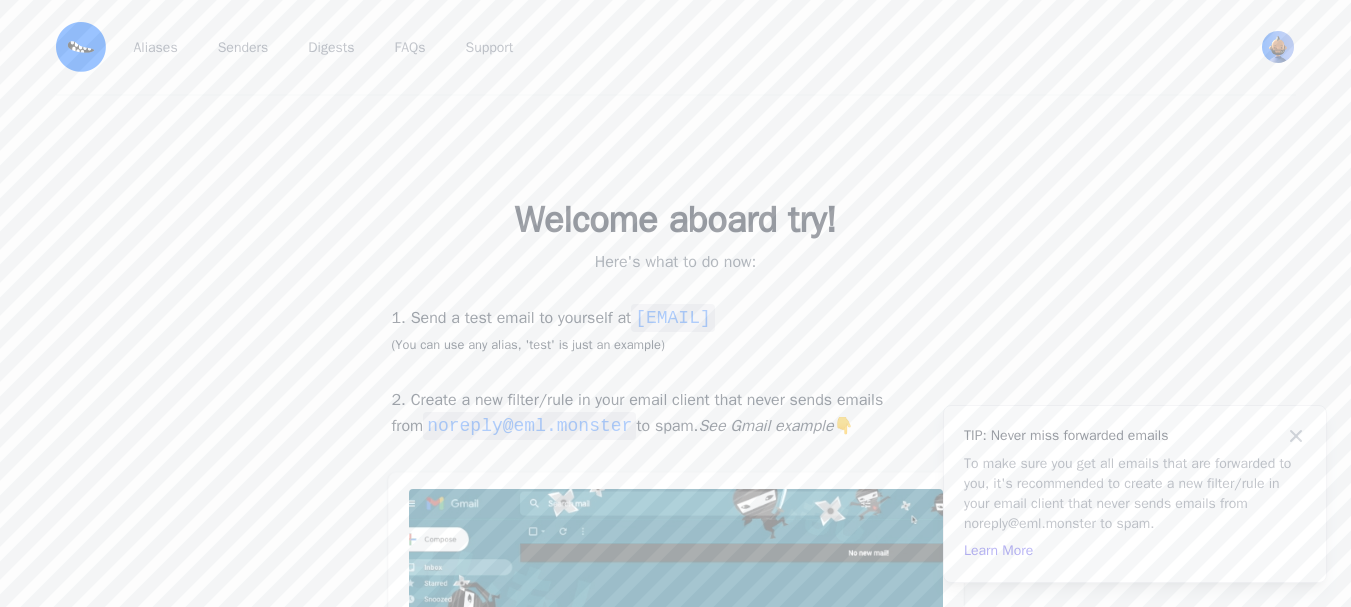 scroll, scrollTop: 0, scrollLeft: 0, axis: both 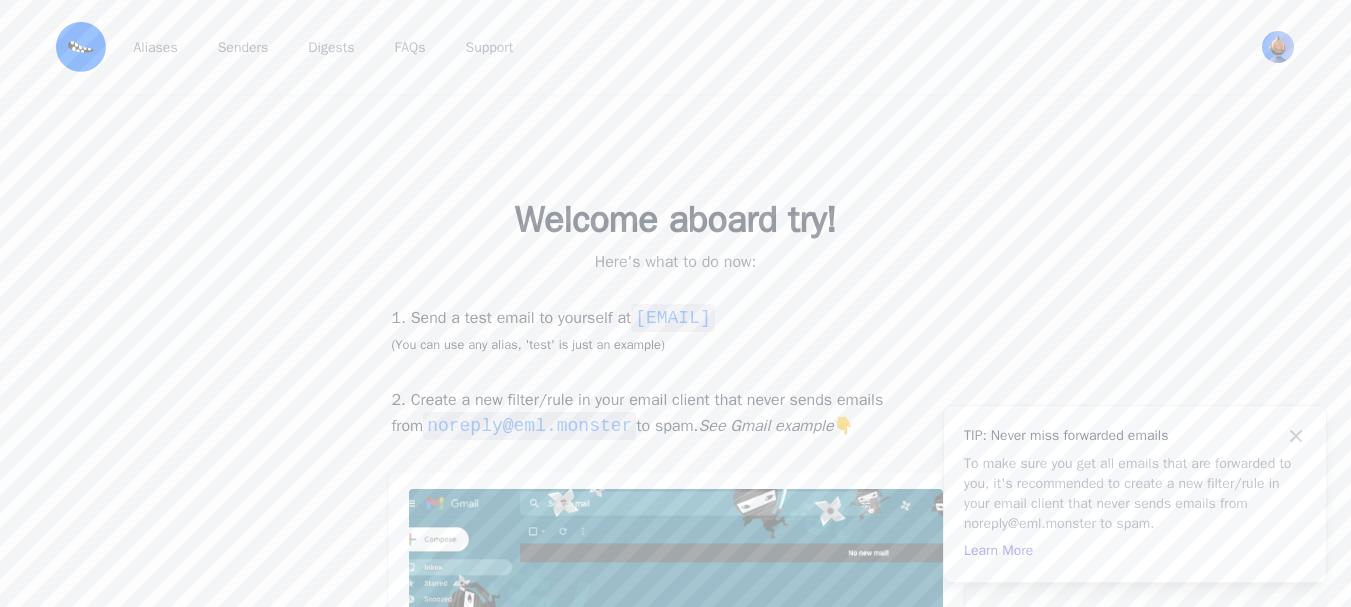 drag, startPoint x: 633, startPoint y: 311, endPoint x: 868, endPoint y: 289, distance: 236.02754 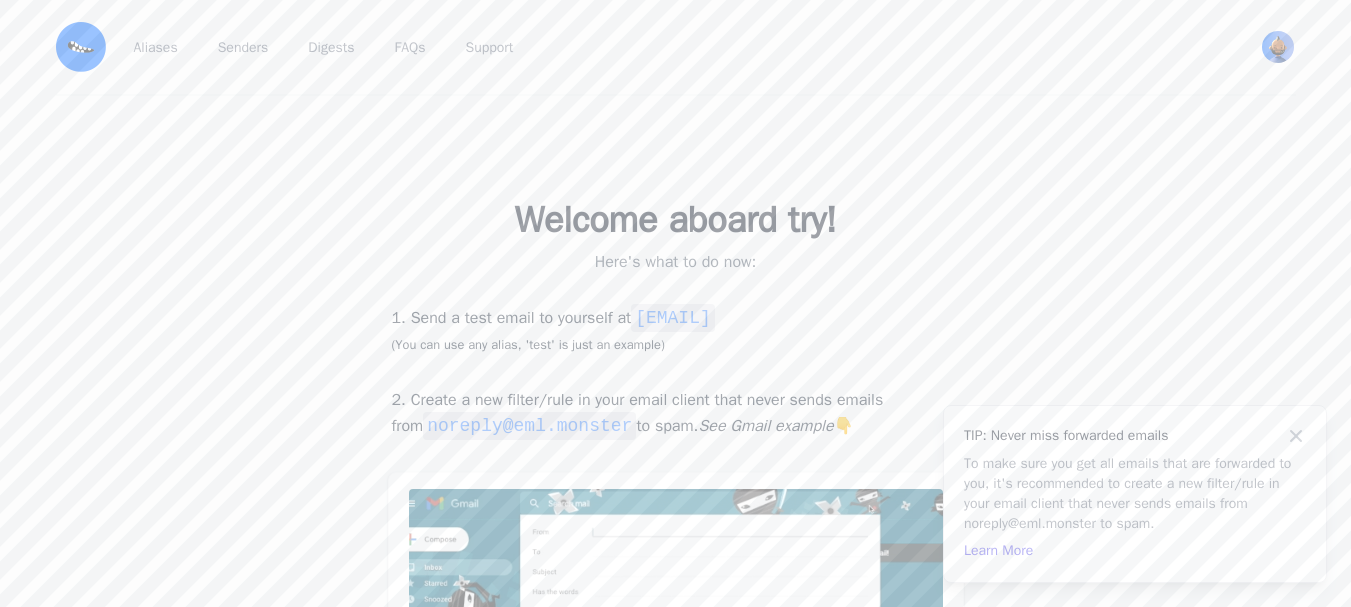 click on "1. Send a test email to yourself at  [EMAIL] (You can use any alias, 'test' is just an example)
2. Create a new filter/rule in your email client that never sends emails from [EMAIL]  to spam.  See Gmail example  👇
Go to Dashboard" at bounding box center [676, 561] 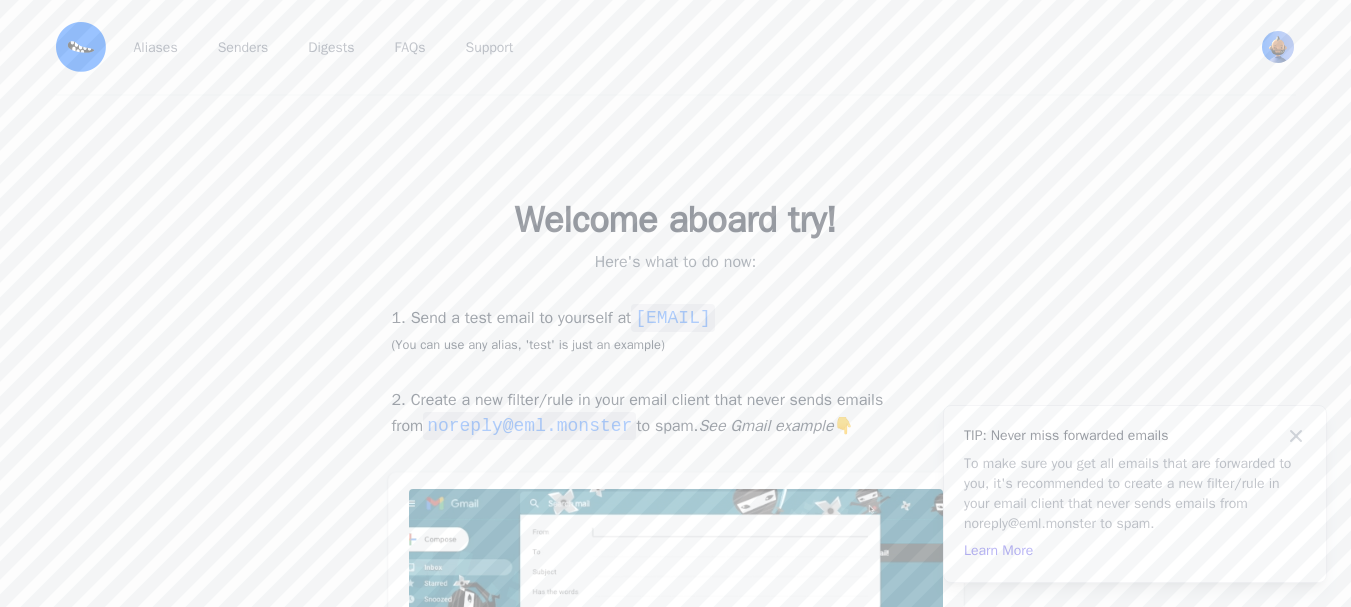 copy on "[EMAIL]" 